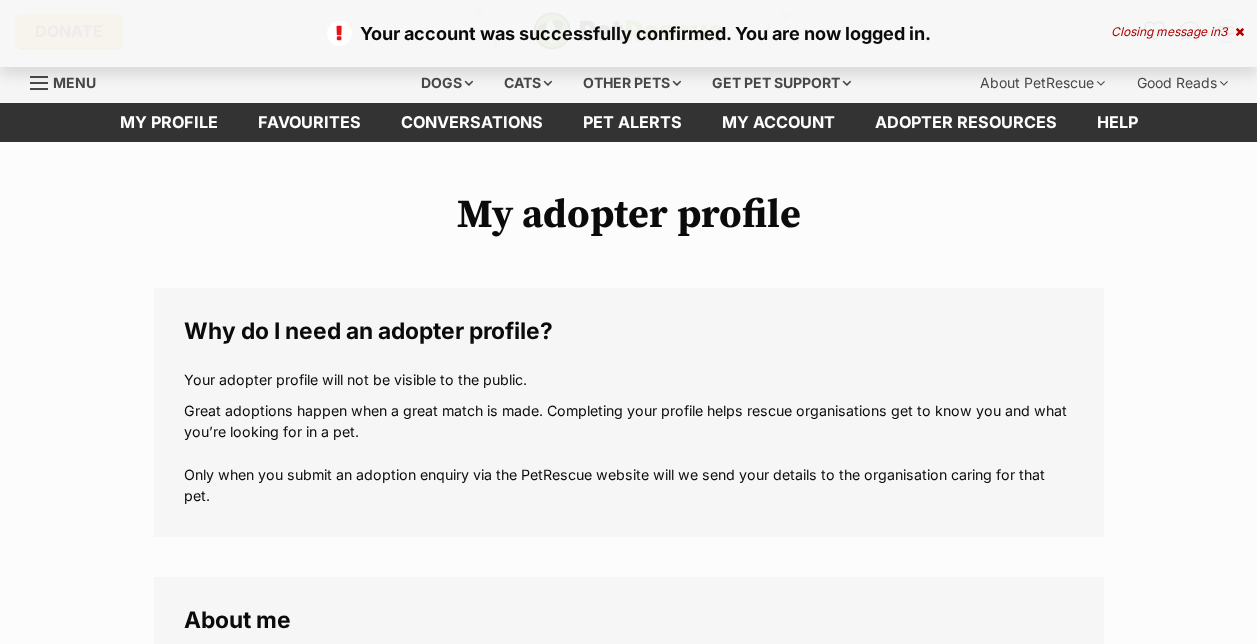 scroll, scrollTop: 0, scrollLeft: 0, axis: both 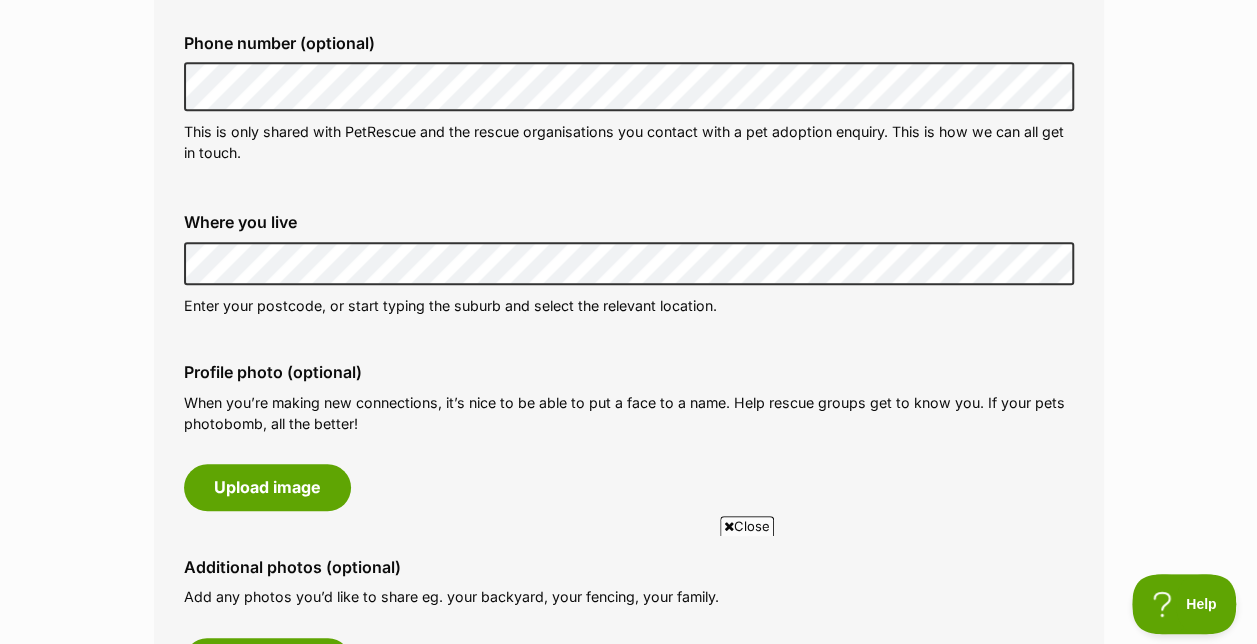 click at bounding box center (729, 526) 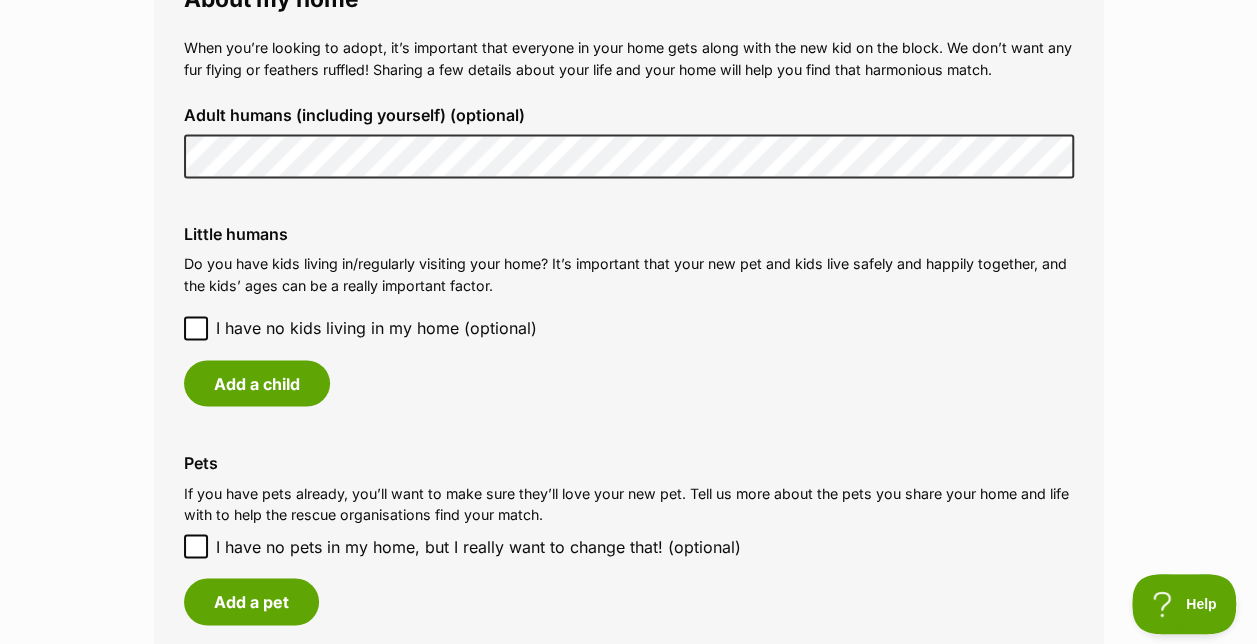 scroll, scrollTop: 1617, scrollLeft: 0, axis: vertical 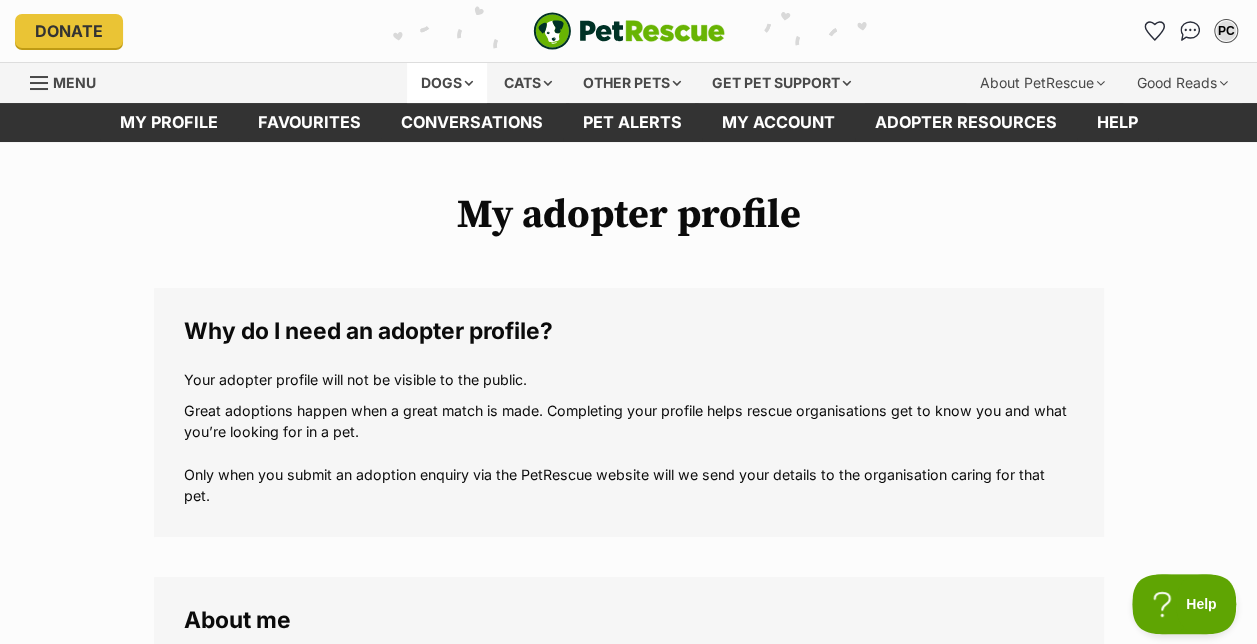 click on "Dogs" at bounding box center (447, 83) 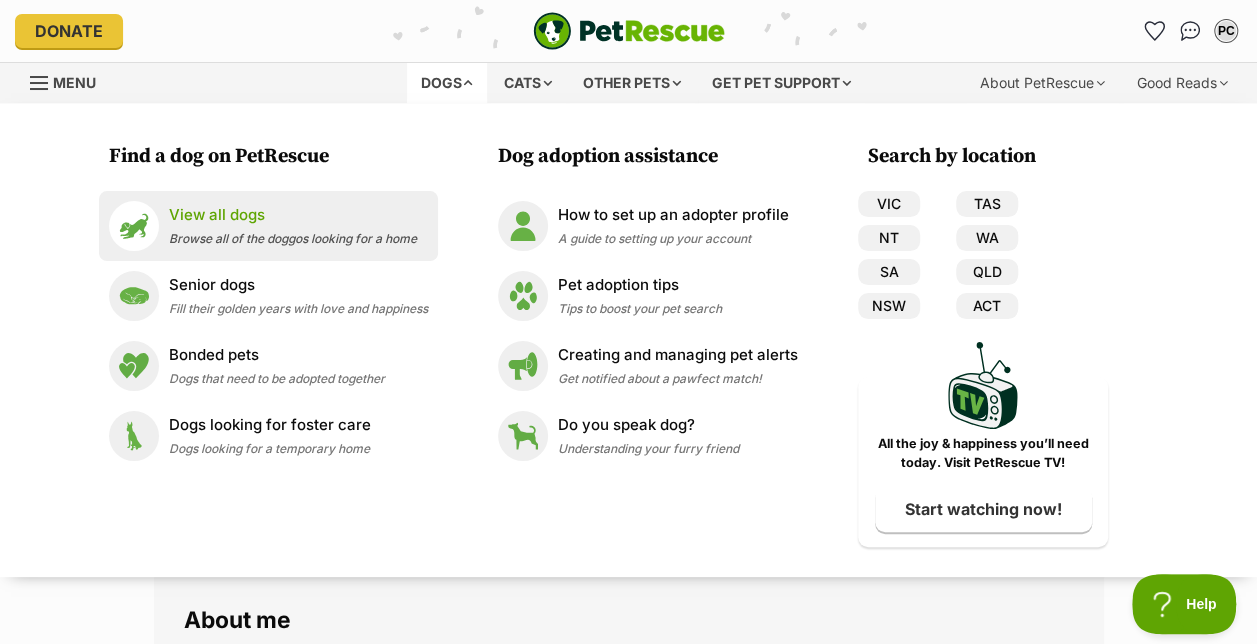 click on "View all dogs" at bounding box center [293, 215] 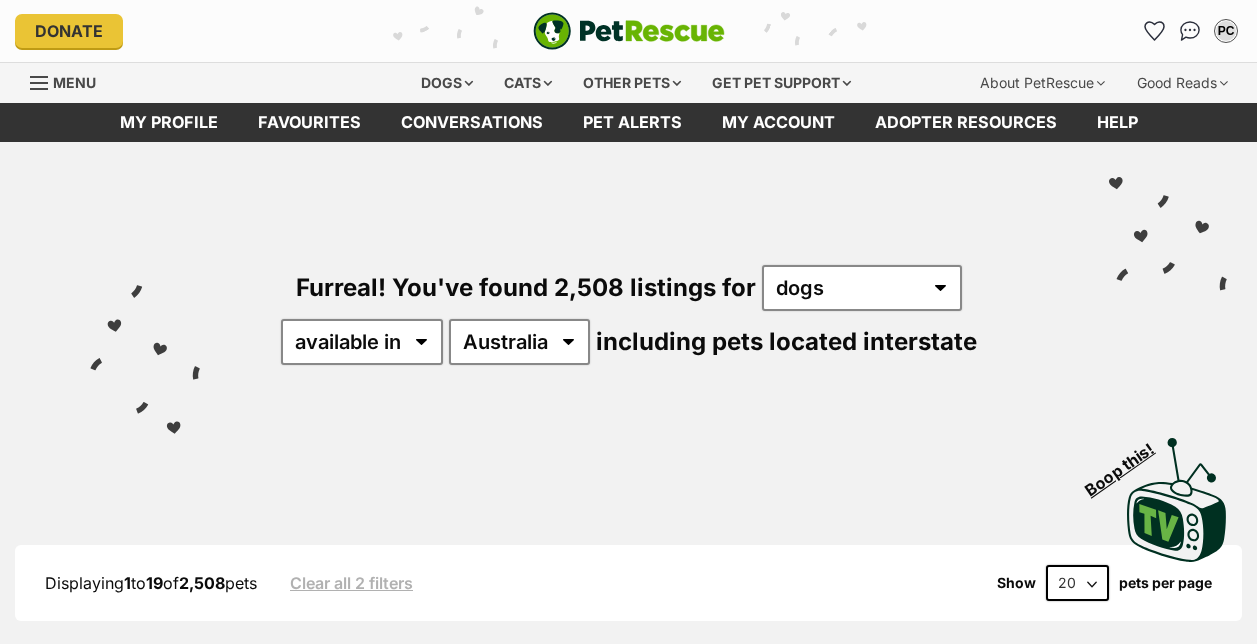 scroll, scrollTop: 0, scrollLeft: 0, axis: both 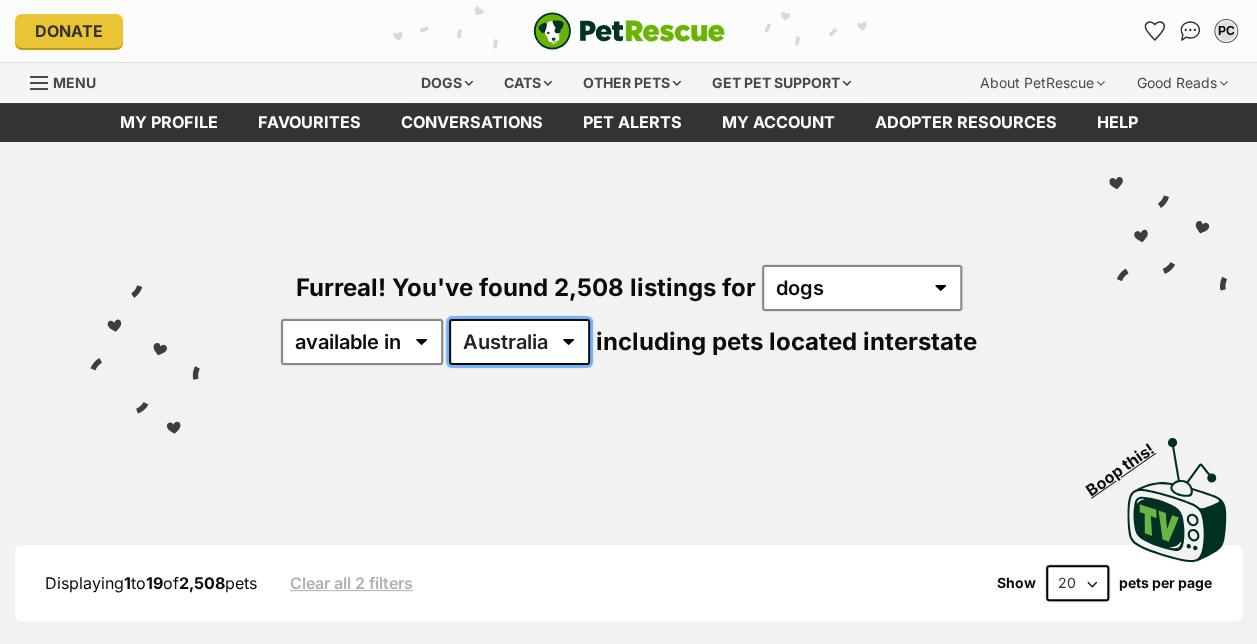 click on "Australia
ACT
NSW
NT
QLD
SA
TAS
VIC
WA" at bounding box center [519, 342] 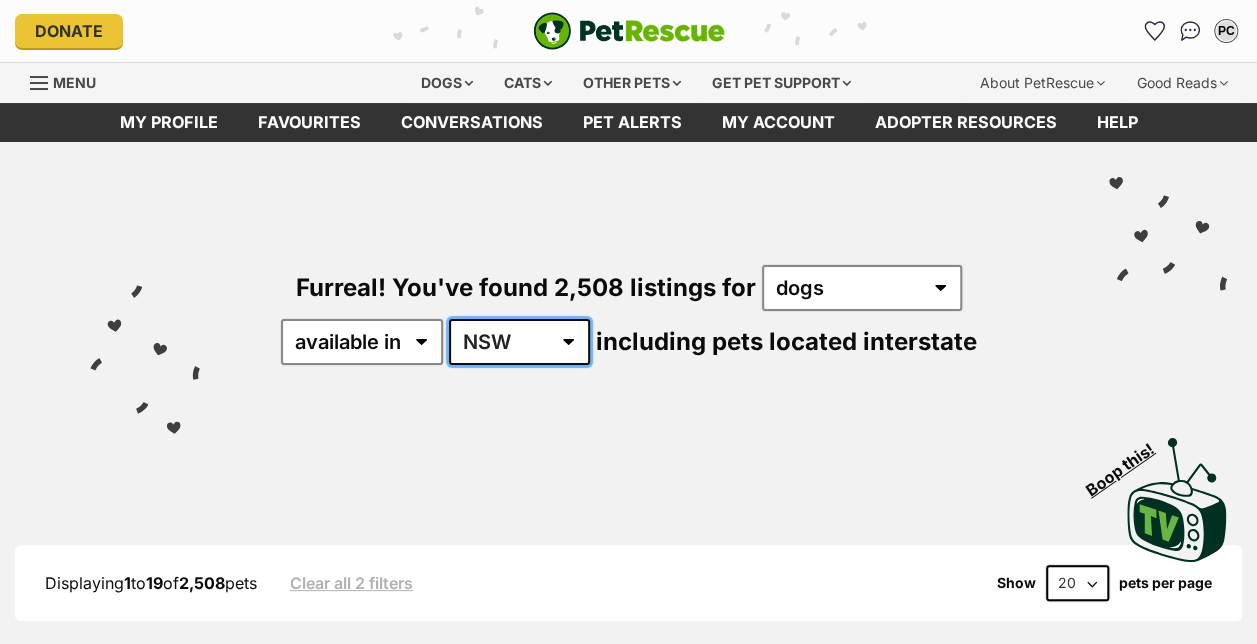 click on "Australia
ACT
NSW
NT
QLD
SA
TAS
VIC
WA" at bounding box center (519, 342) 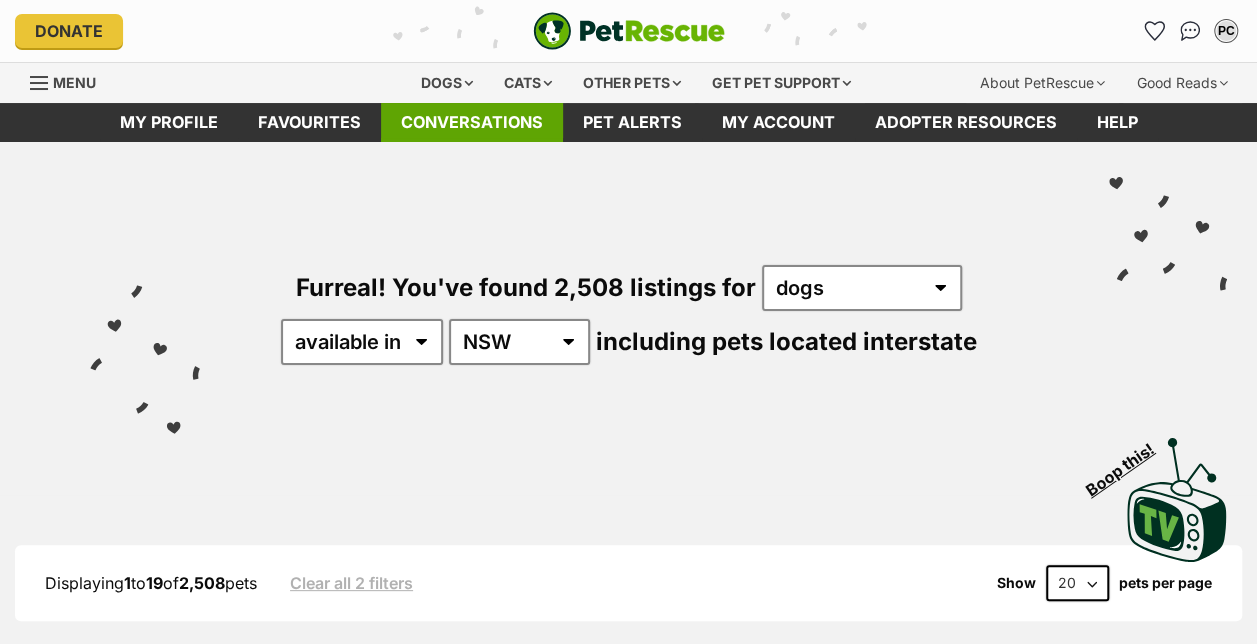 scroll, scrollTop: 0, scrollLeft: 0, axis: both 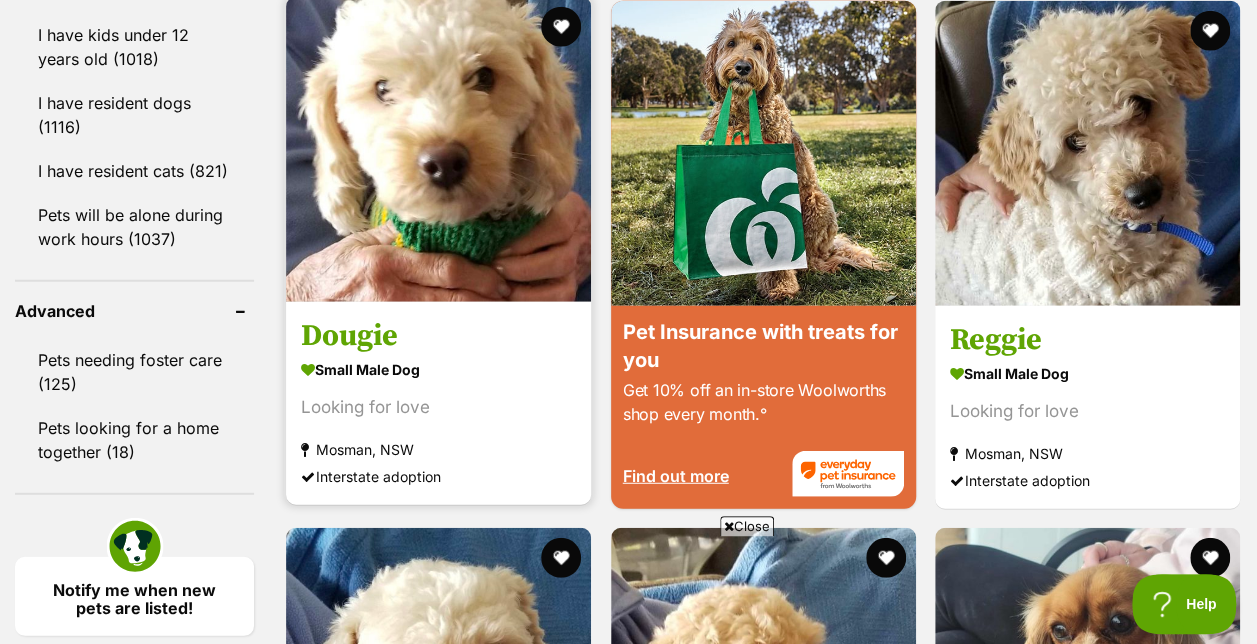 click on "Dougie" at bounding box center [438, 336] 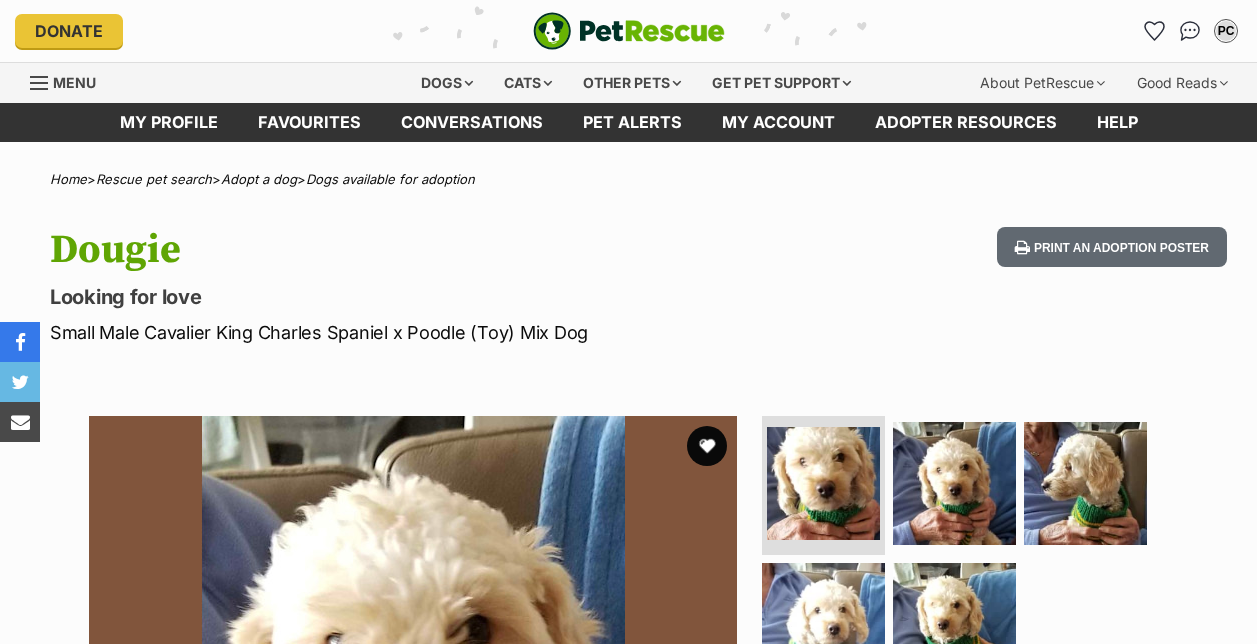 scroll, scrollTop: 0, scrollLeft: 0, axis: both 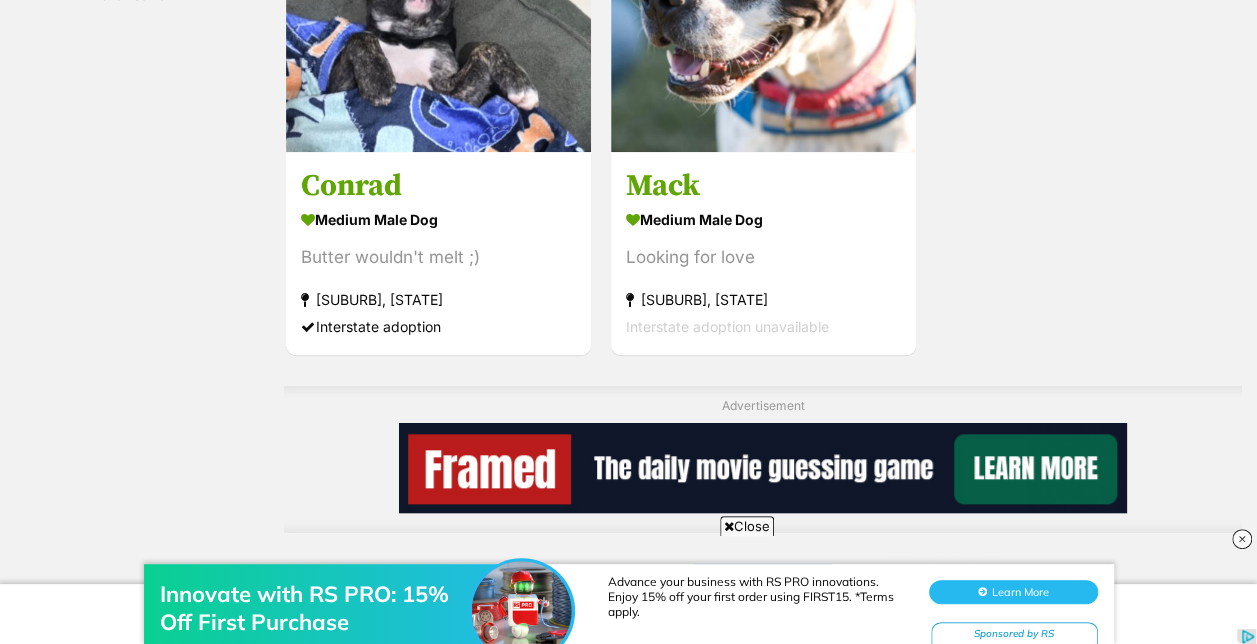 click on "Next" at bounding box center (763, 590) 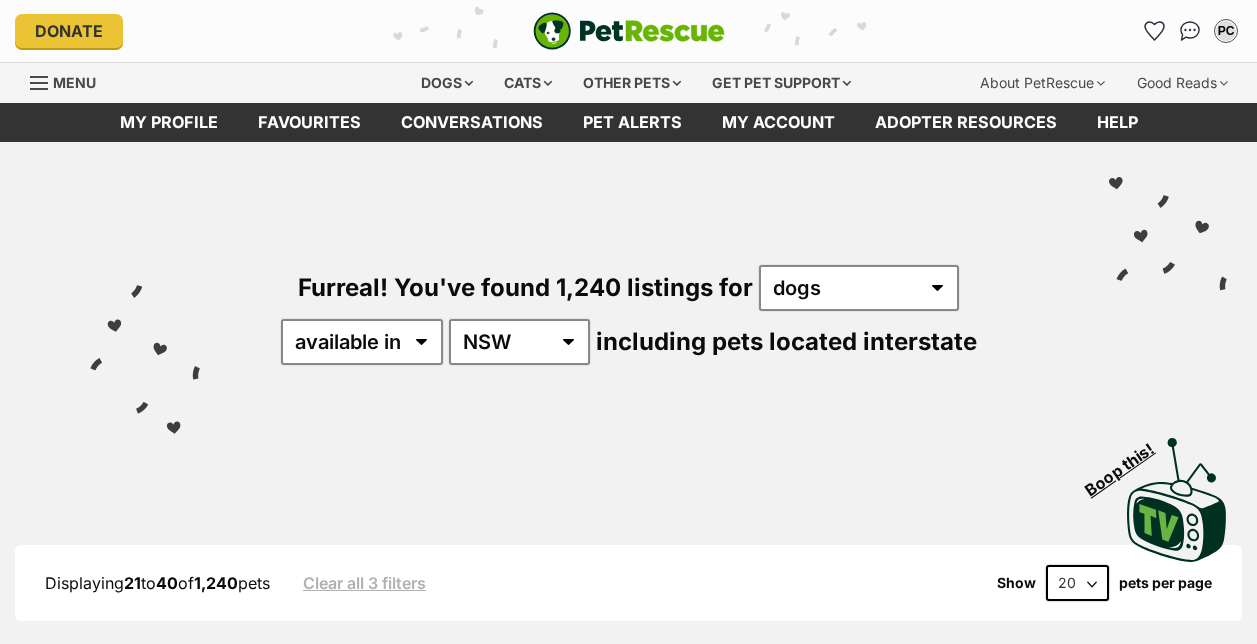scroll, scrollTop: 0, scrollLeft: 0, axis: both 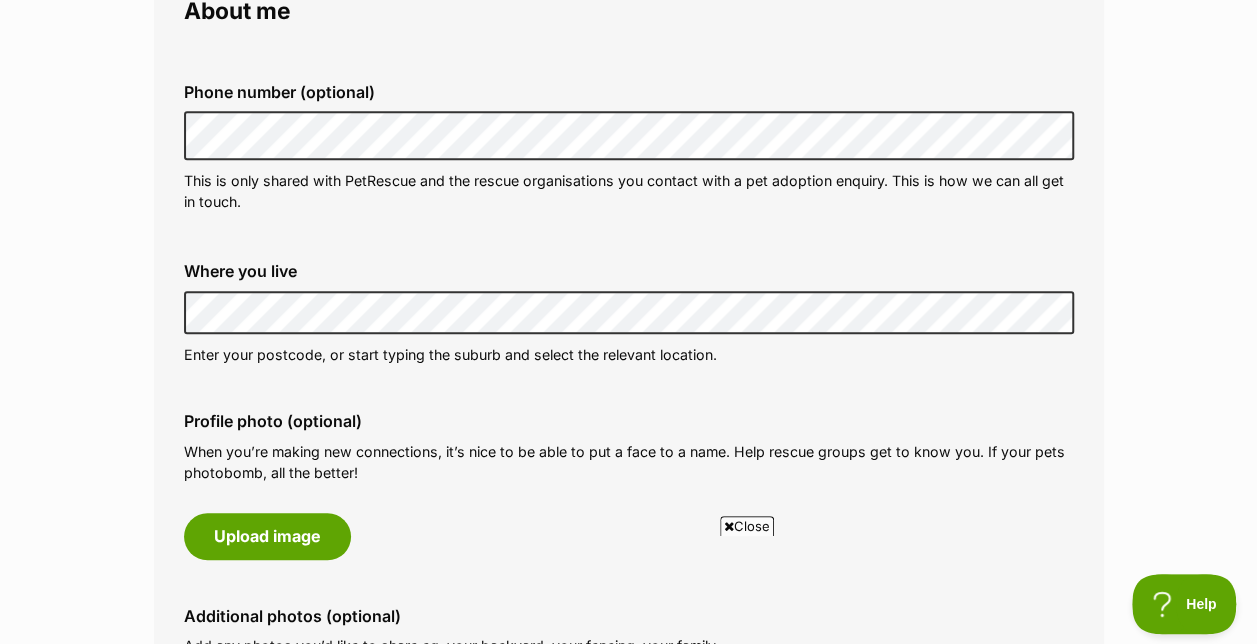 click on "My adopter profile
Why do I need an adopter profile?
Your adopter profile will not be visible to the public.
Great adoptions happen when a great match is made. Completing your profile helps rescue organisations get to know you and what you’re looking for in a pet. Only when you submit an adoption enquiry via the PetRescue website will we send your details to the organisation caring for that pet.
About me
Phone number (optional)
This is only shared with PetRescue and the rescue organisations you contact with a pet adoption enquiry. This is how we can all get in touch.
Where you live
Address line 1 (optional)
Address line 2 (optional)
Suburb (optional)
State
Postcode
Enter your postcode, or start typing the suburb and select the relevant location.
Profile photo (optional)
Upload image
Remove profile image (optional)
Additional photos (optional)" at bounding box center [628, 938] 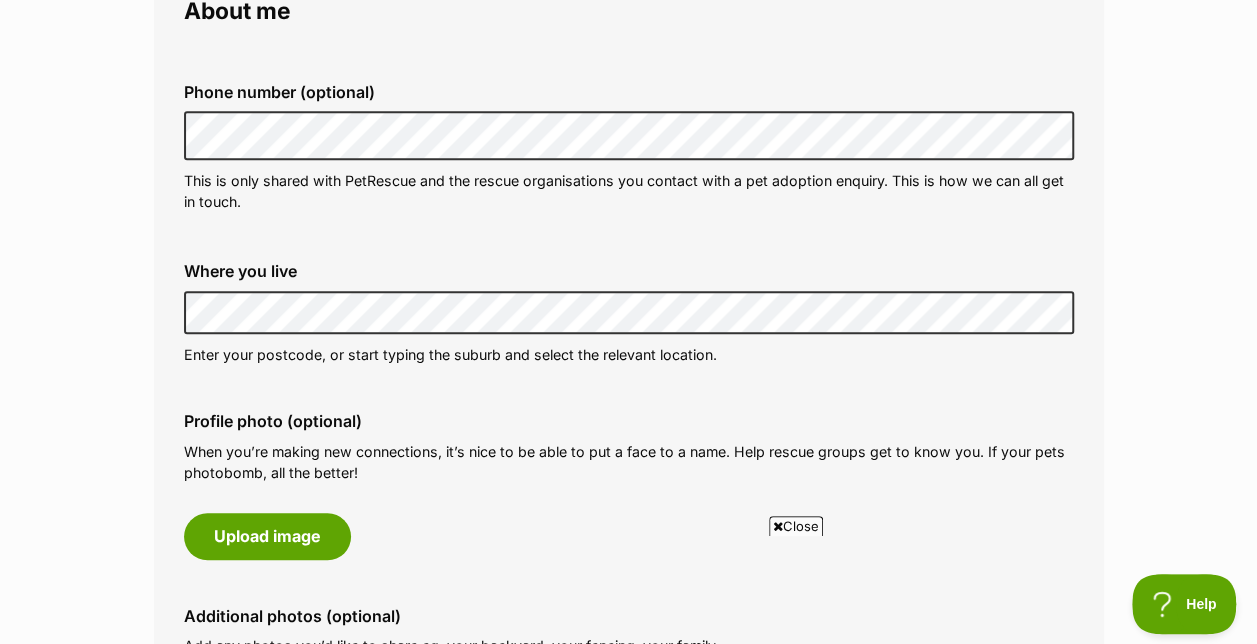 click on "My adopter profile
Why do I need an adopter profile?
Your adopter profile will not be visible to the public.
Great adoptions happen when a great match is made. Completing your profile helps rescue organisations get to know you and what you’re looking for in a pet. Only when you submit an adoption enquiry via the PetRescue website will we send your details to the organisation caring for that pet.
About me
Phone number (optional)
This is only shared with PetRescue and the rescue organisations you contact with a pet adoption enquiry. This is how we can all get in touch.
Where you live
Address line 1 (optional)
Address line 2 (optional)
Suburb (optional)
State New South Wales
Postcode
Enter your postcode, or start typing the suburb and select the relevant location.
Profile photo (optional)
Upload image
Remove profile image (optional)
Upload image" at bounding box center [628, 938] 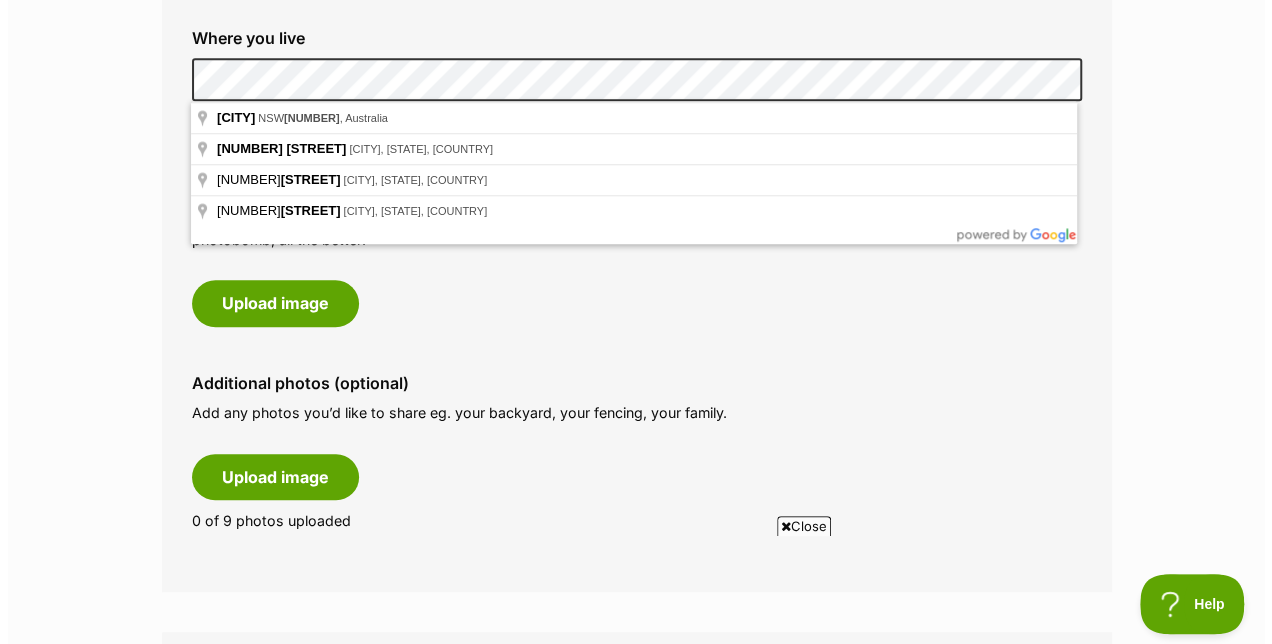 scroll, scrollTop: 792, scrollLeft: 0, axis: vertical 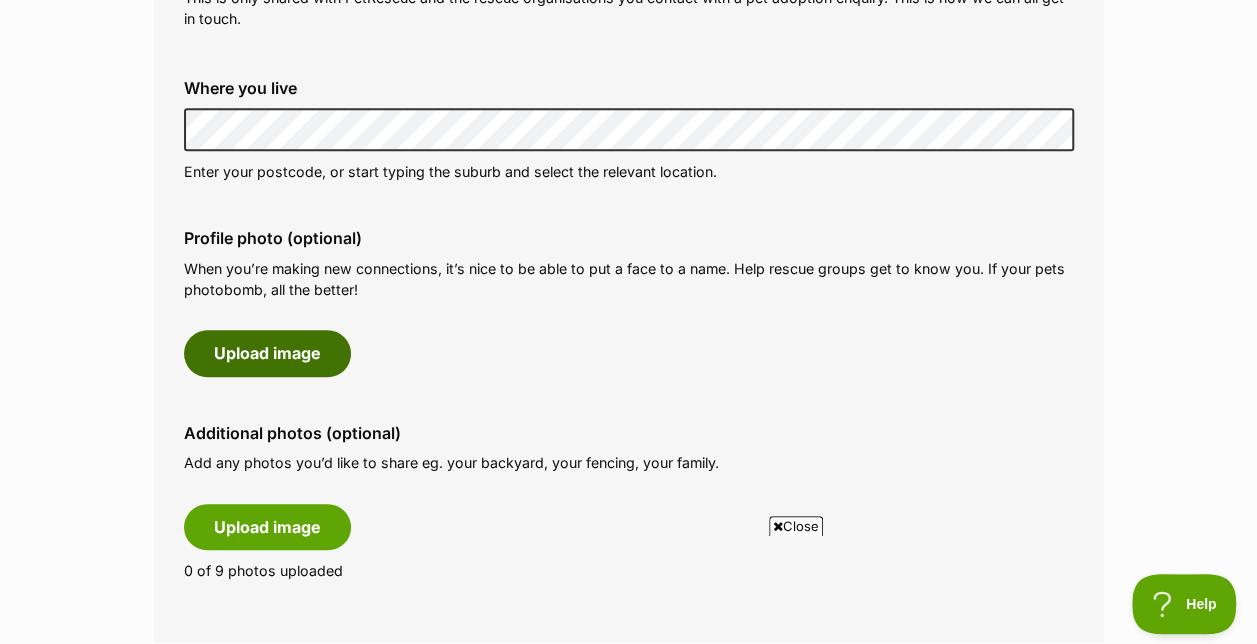 click on "Upload image" at bounding box center (267, 353) 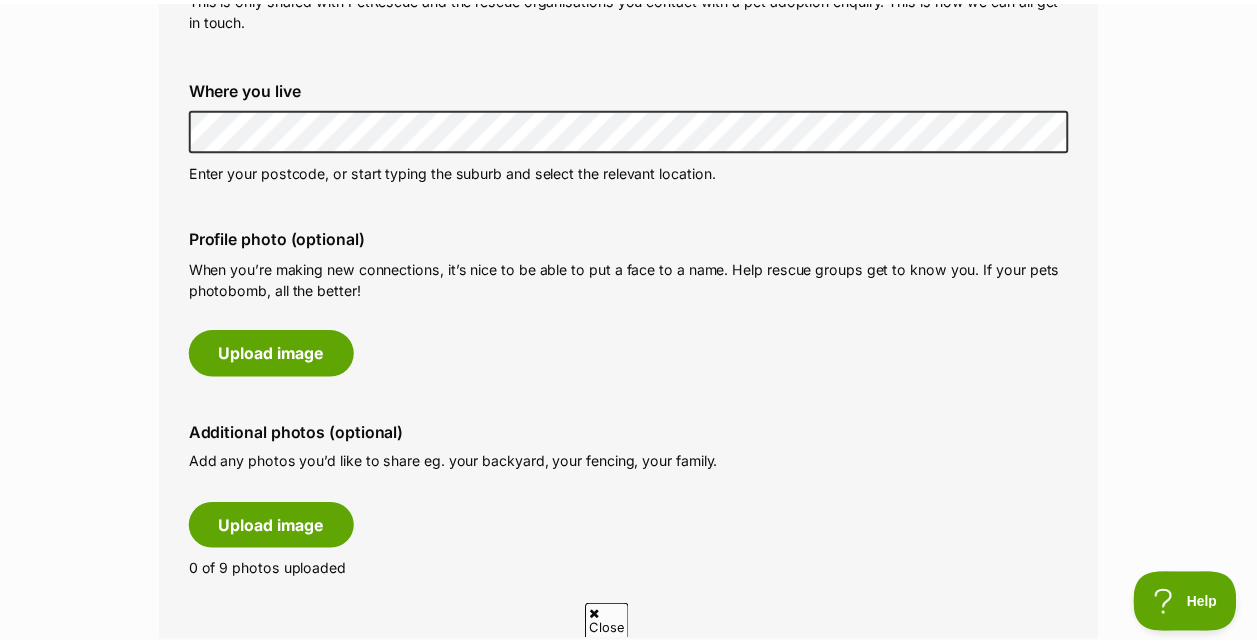 scroll, scrollTop: 0, scrollLeft: 0, axis: both 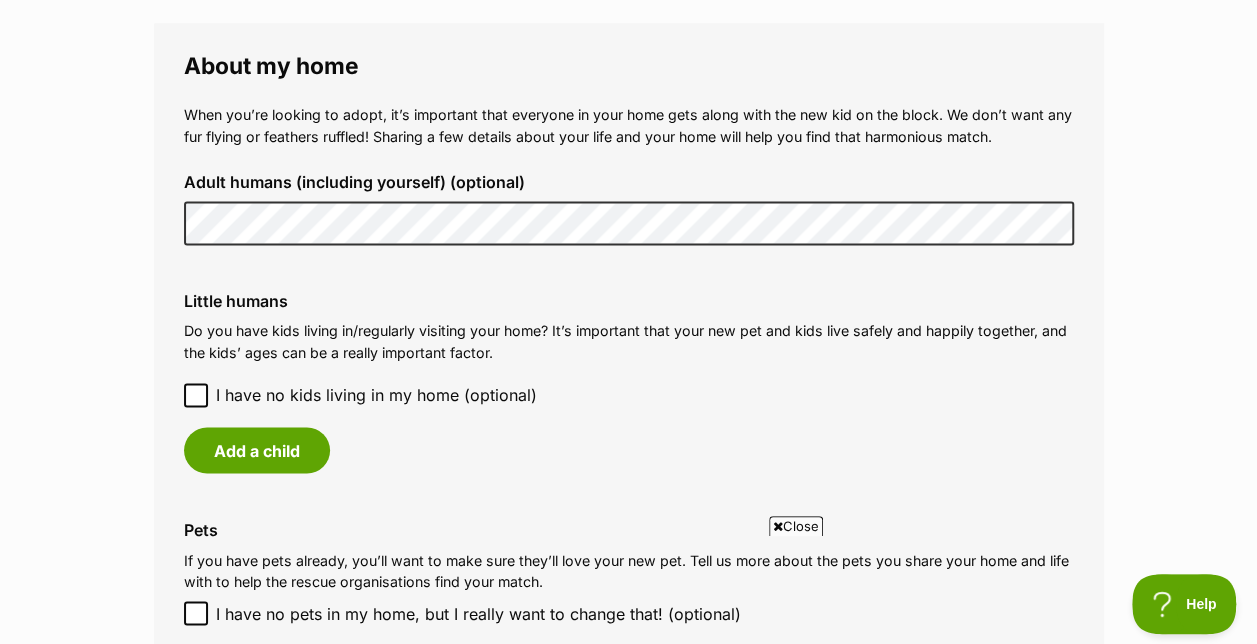 click 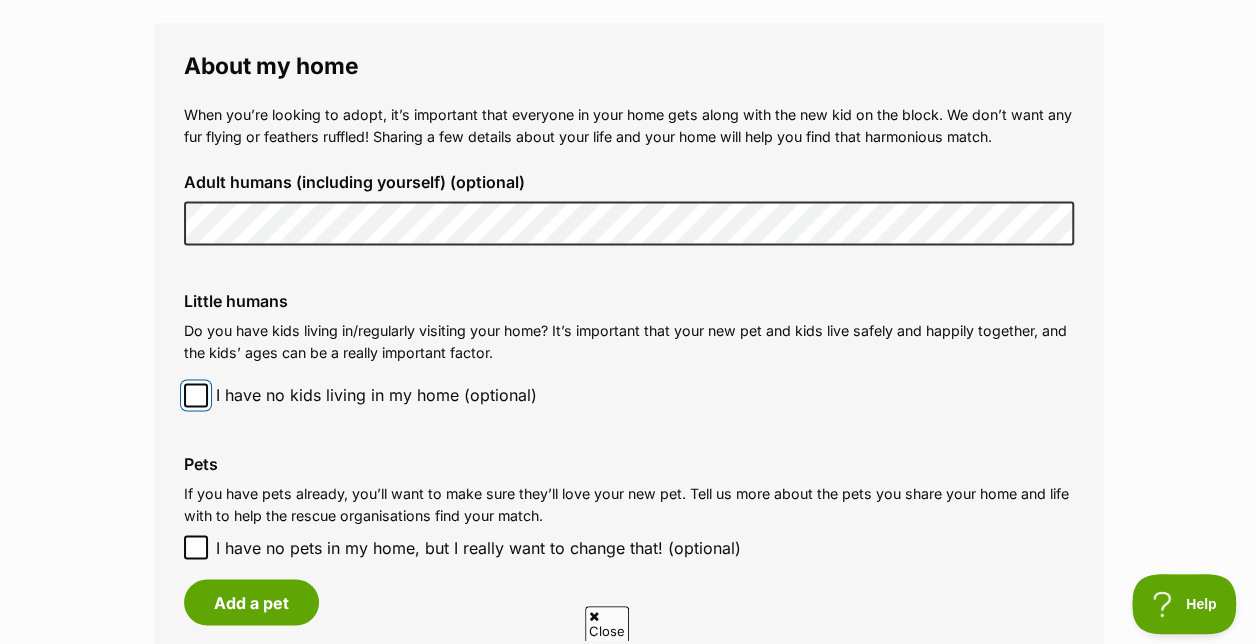 scroll, scrollTop: 0, scrollLeft: 0, axis: both 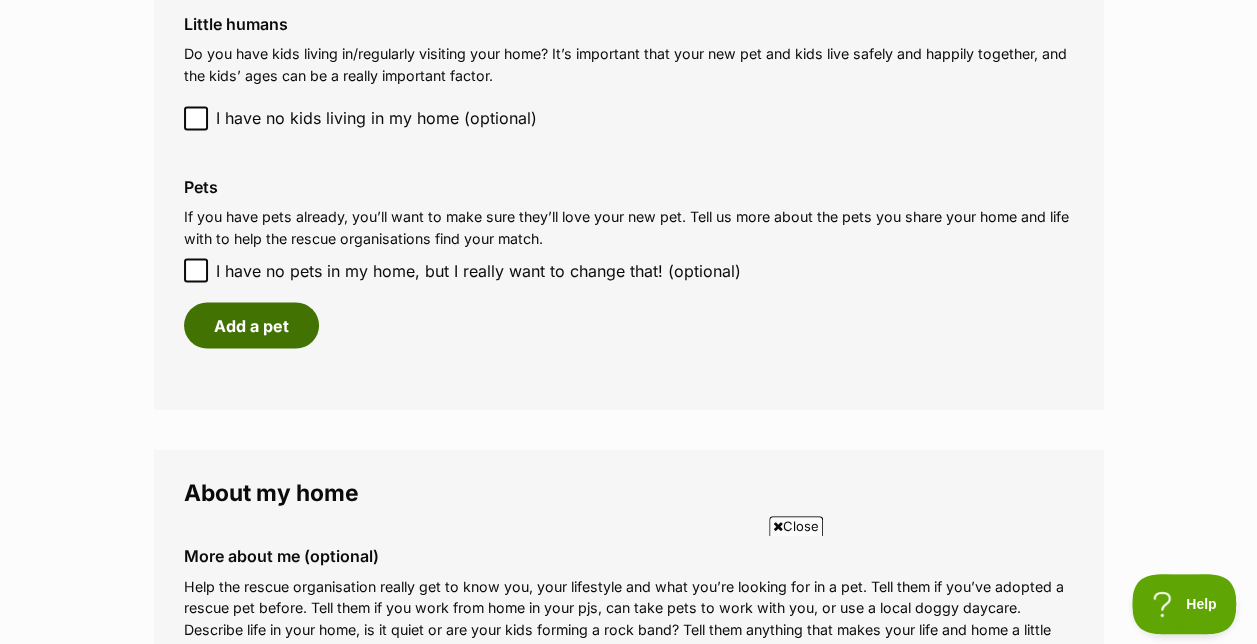 click on "Add a pet" at bounding box center (251, 325) 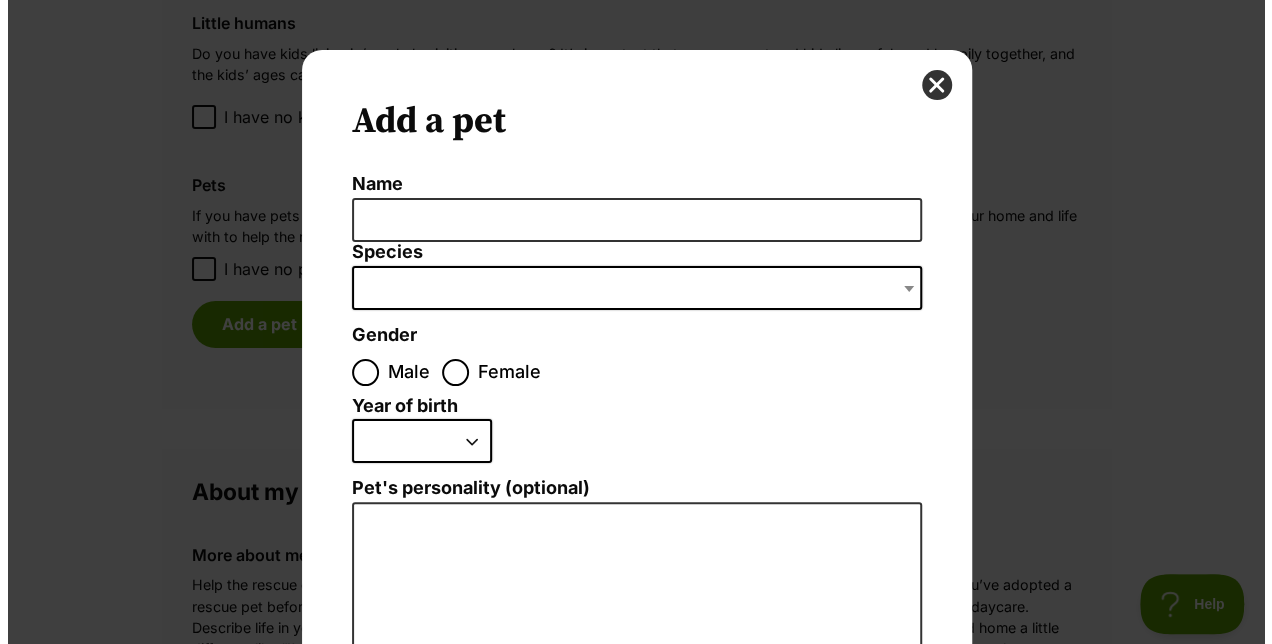 scroll, scrollTop: 0, scrollLeft: 0, axis: both 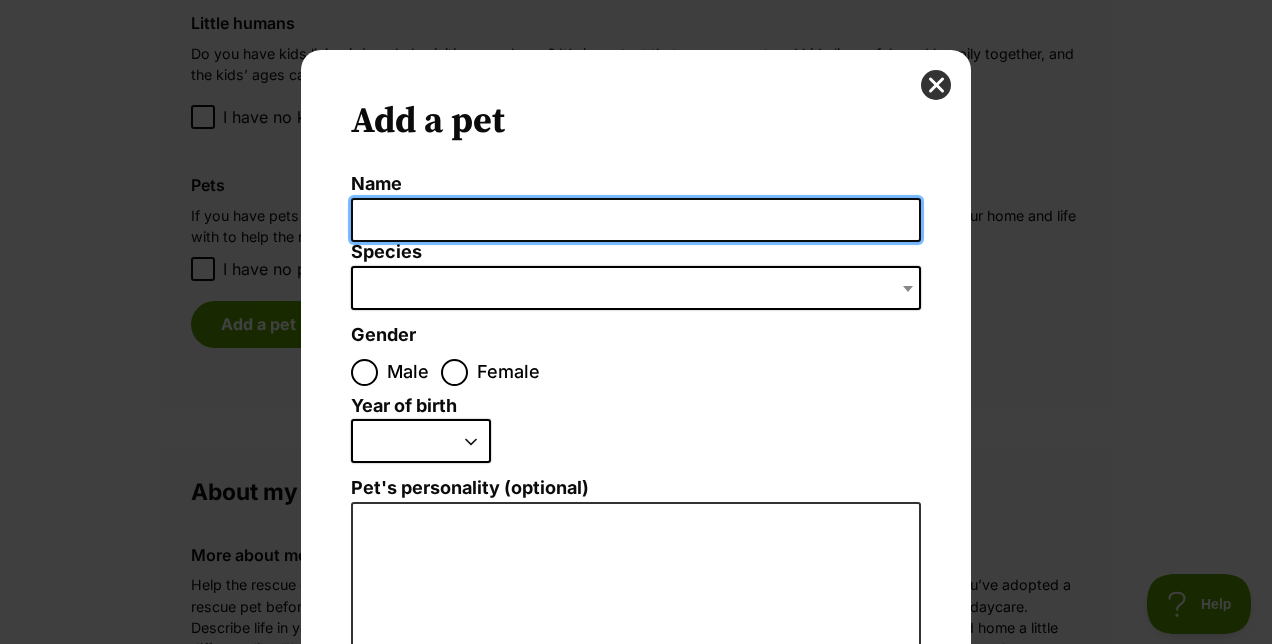 click on "Name" at bounding box center (636, 220) 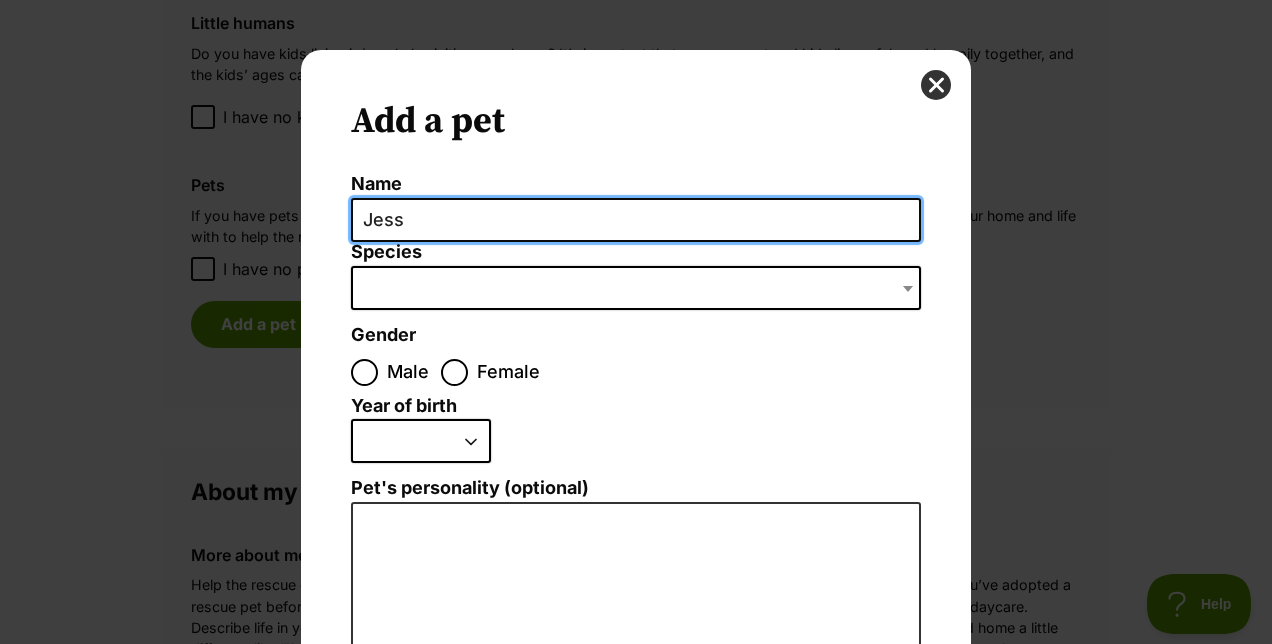 type on "Jess" 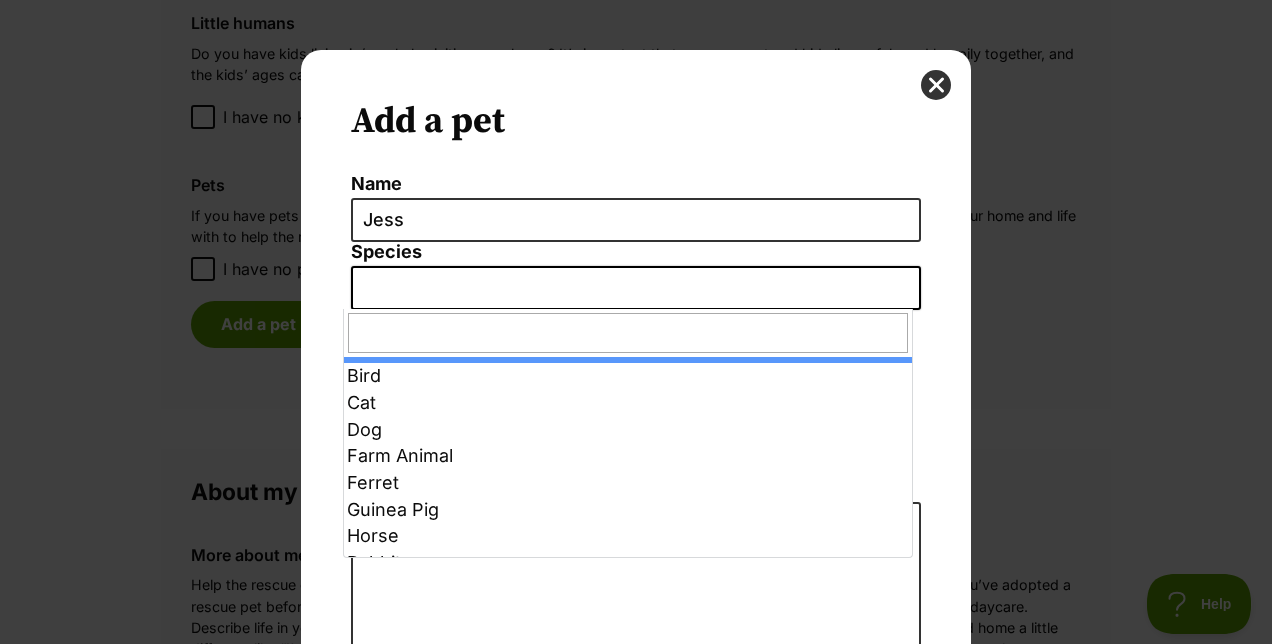 click at bounding box center (636, 288) 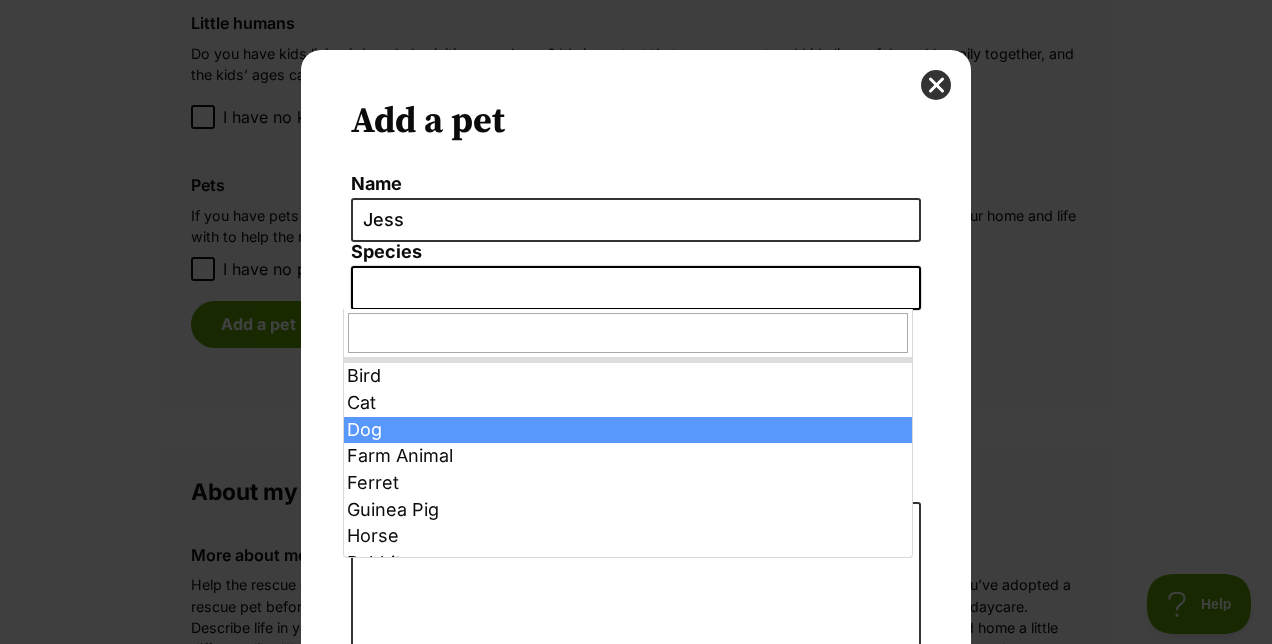 select on "1" 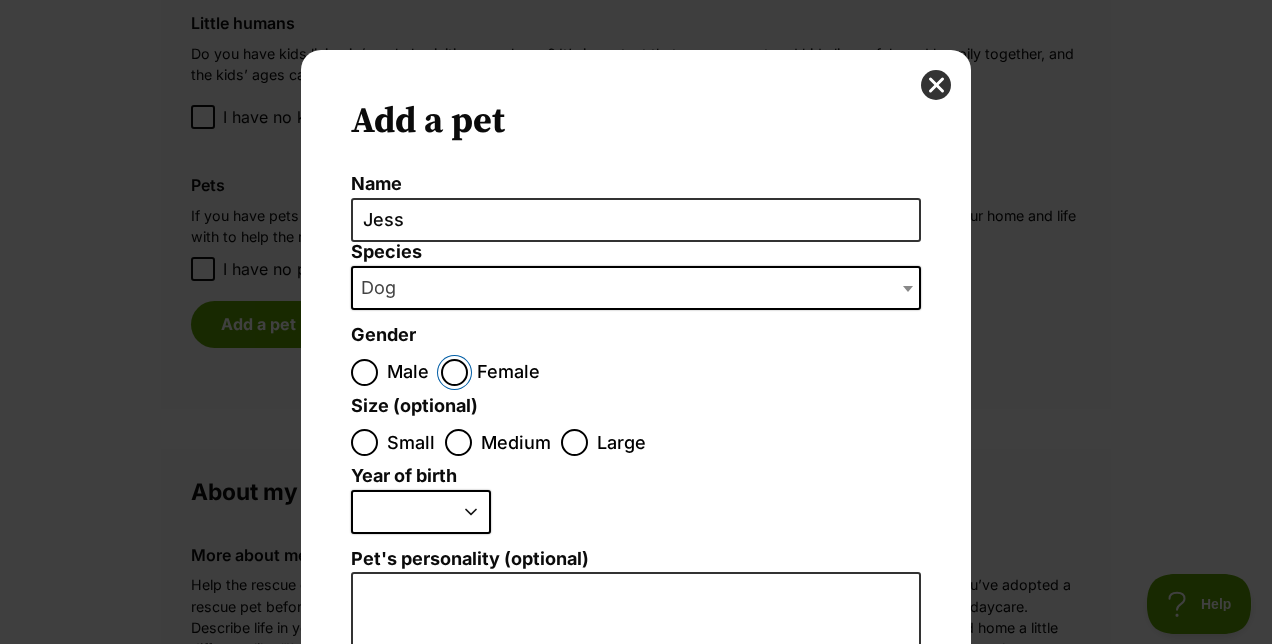 click on "Female" at bounding box center (454, 372) 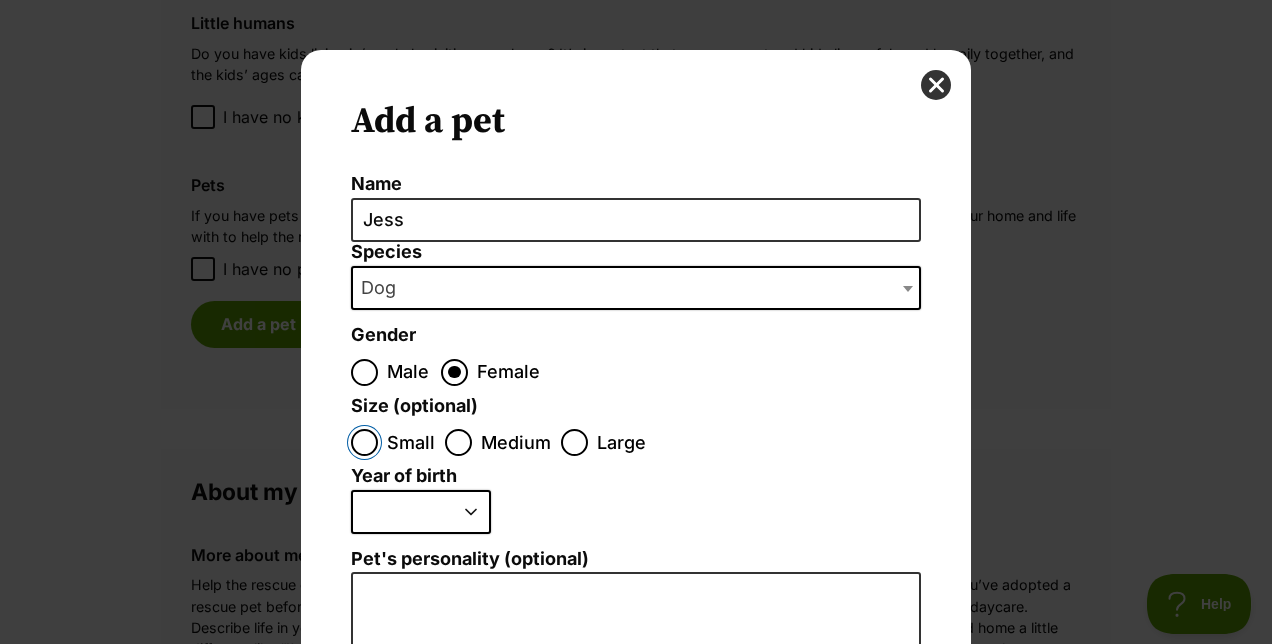 click on "Small" at bounding box center (364, 442) 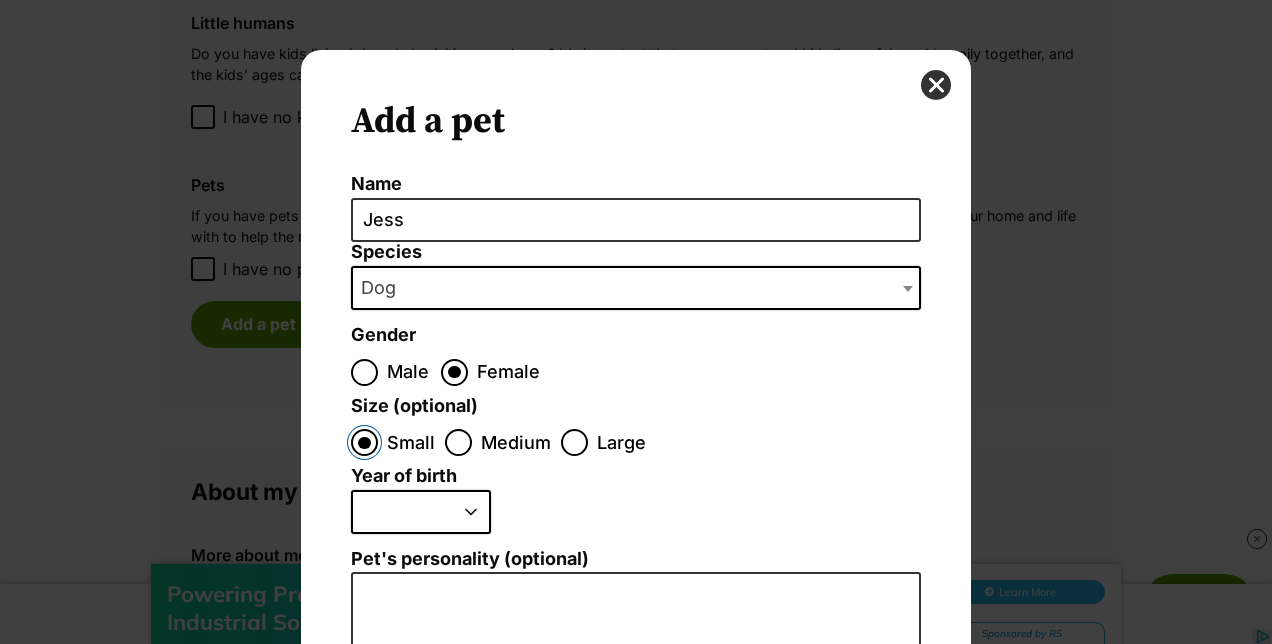 scroll, scrollTop: 0, scrollLeft: 0, axis: both 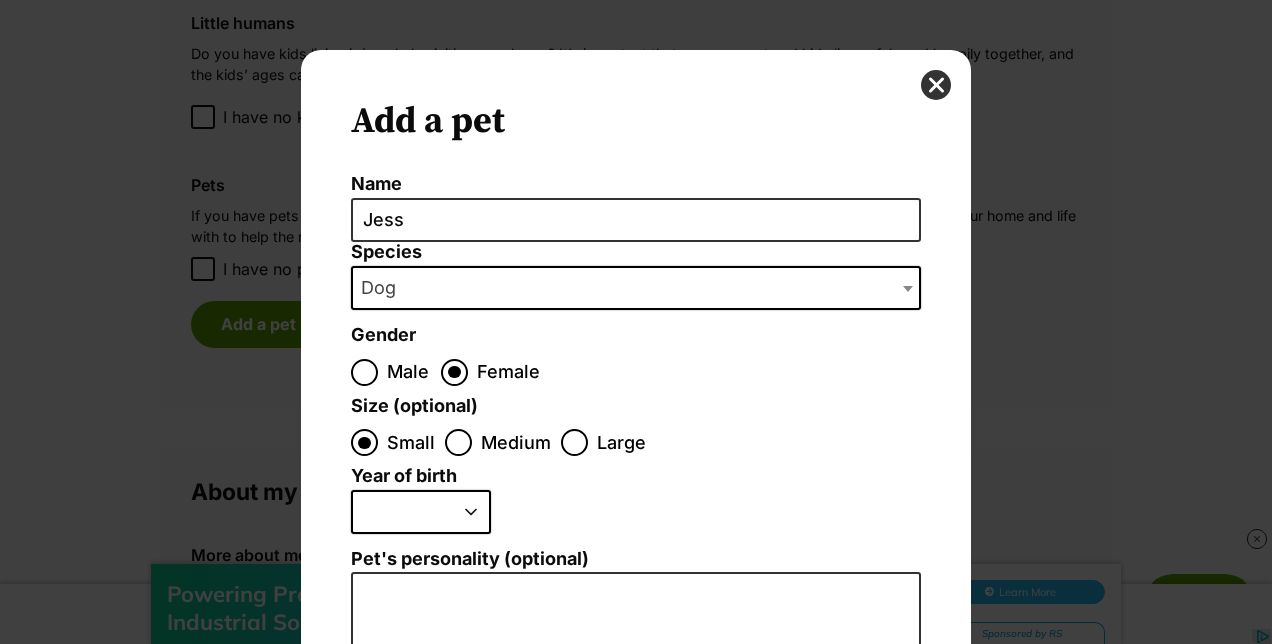 click on "2025
2024
2023
2022
2021
2020
2019
2018
2017
2016
2015
2014
2013
2012
2011
2010
2009
2008
2007
2006
2005
2004
2003
2002
2001
2000
1999
1998
1997
1996
1995" at bounding box center [421, 512] 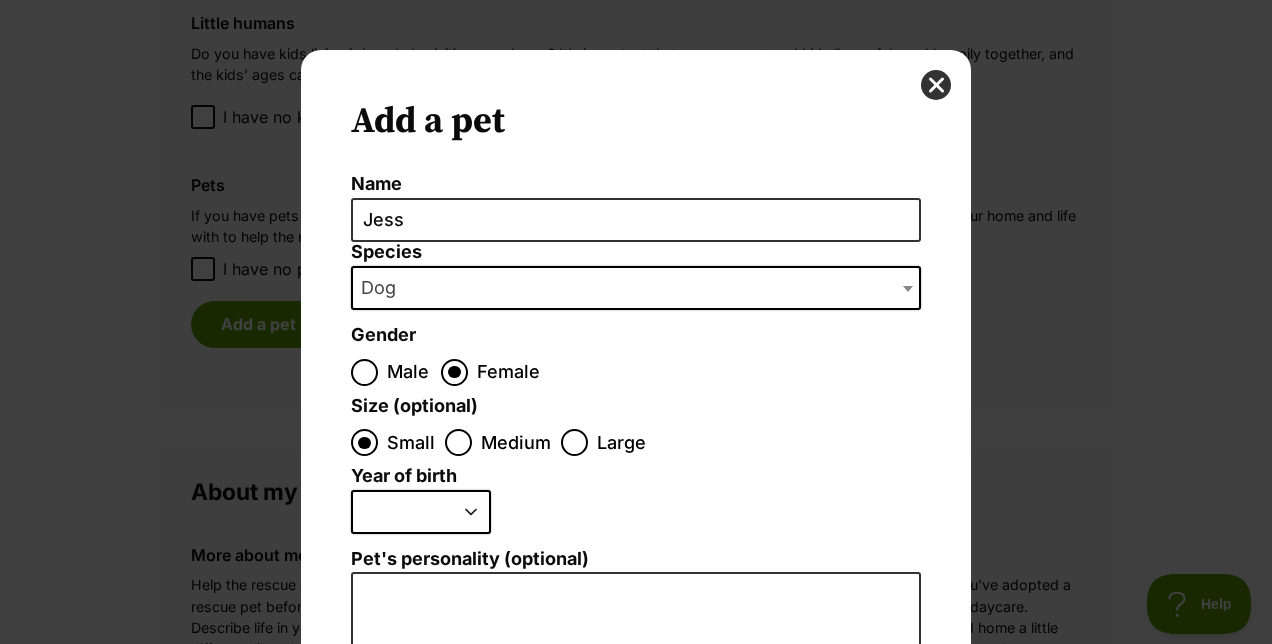 scroll, scrollTop: 0, scrollLeft: 0, axis: both 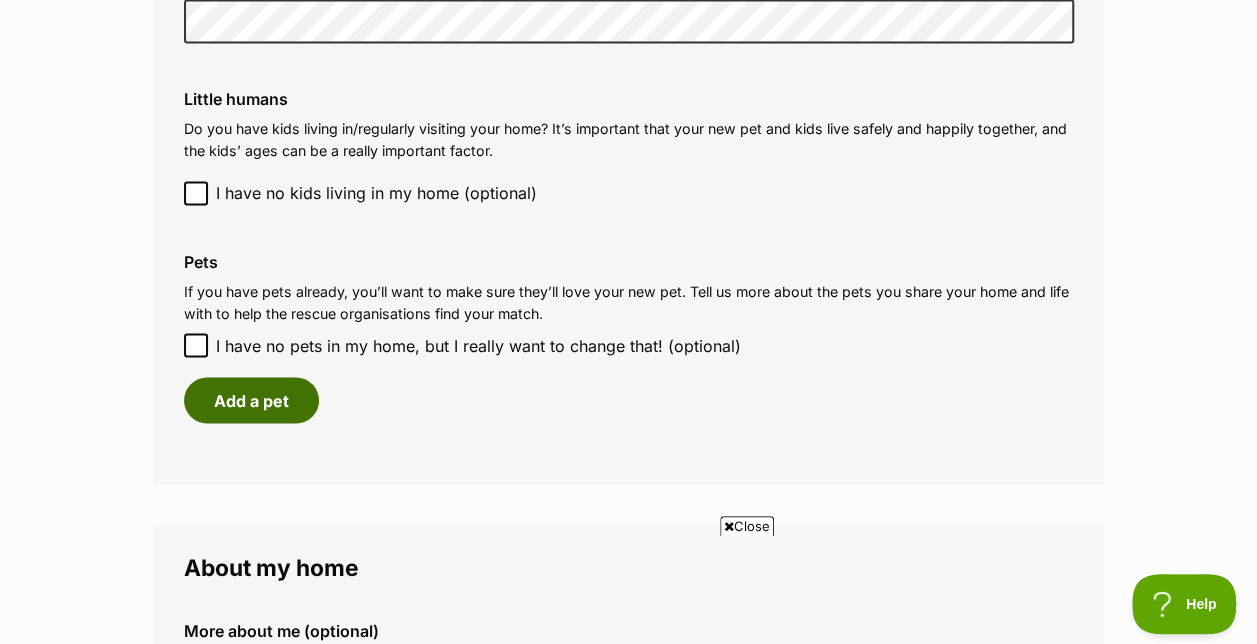 click on "Add a pet" at bounding box center (251, 400) 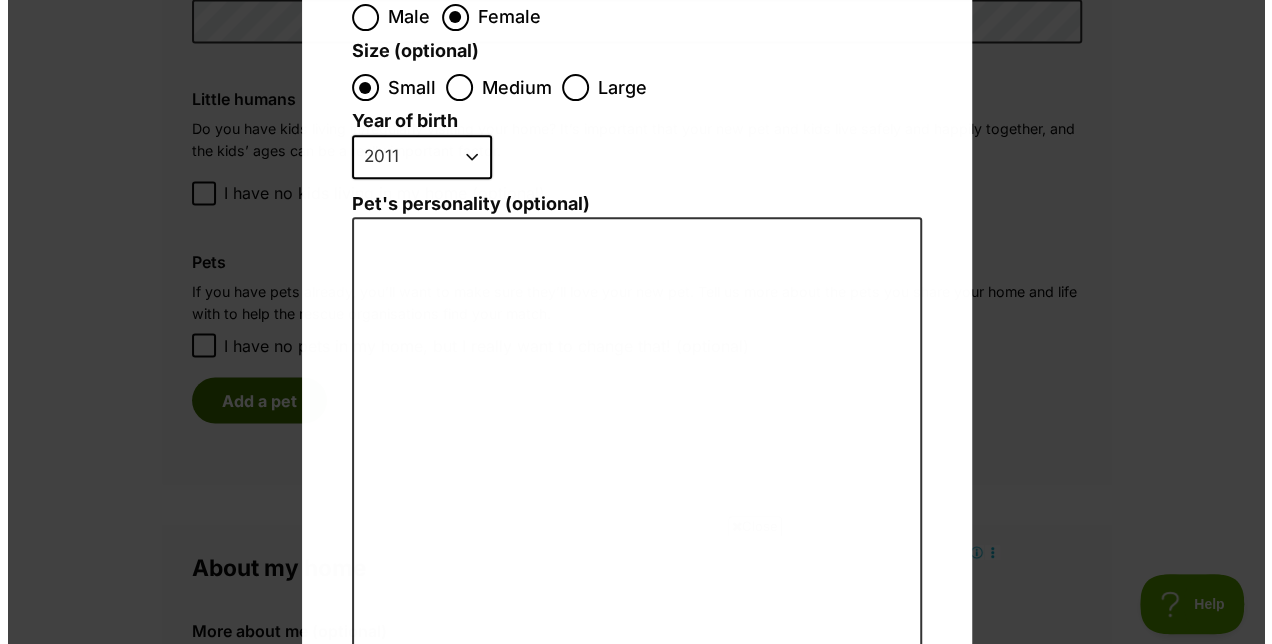 scroll, scrollTop: 0, scrollLeft: 0, axis: both 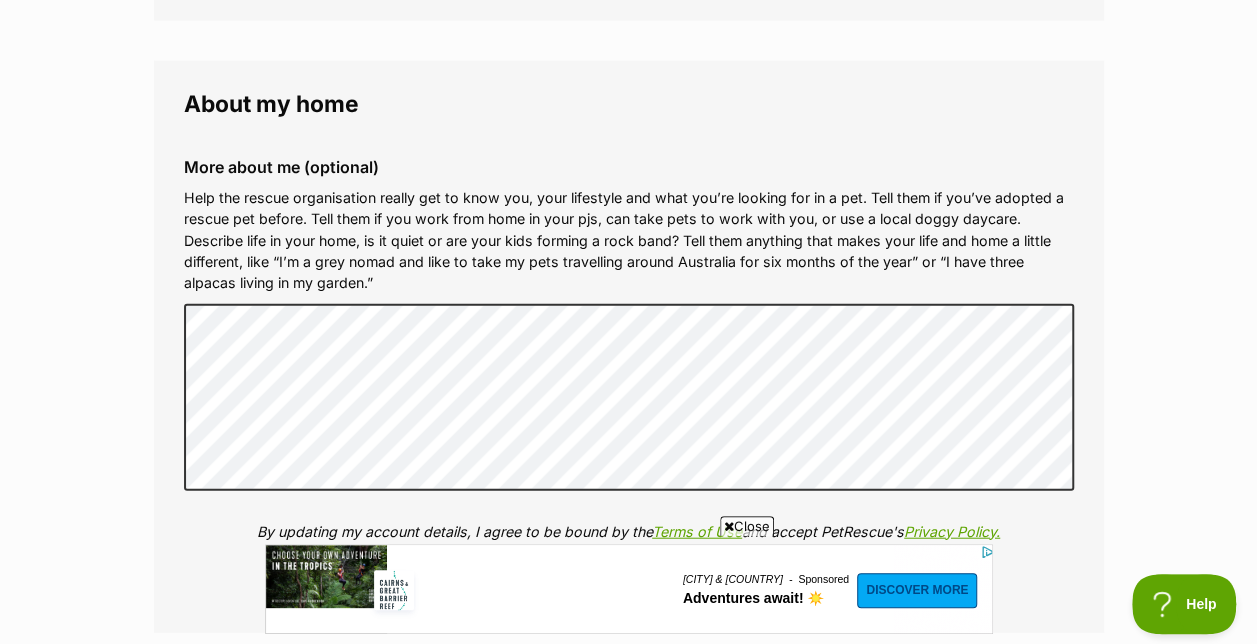 click at bounding box center (729, 526) 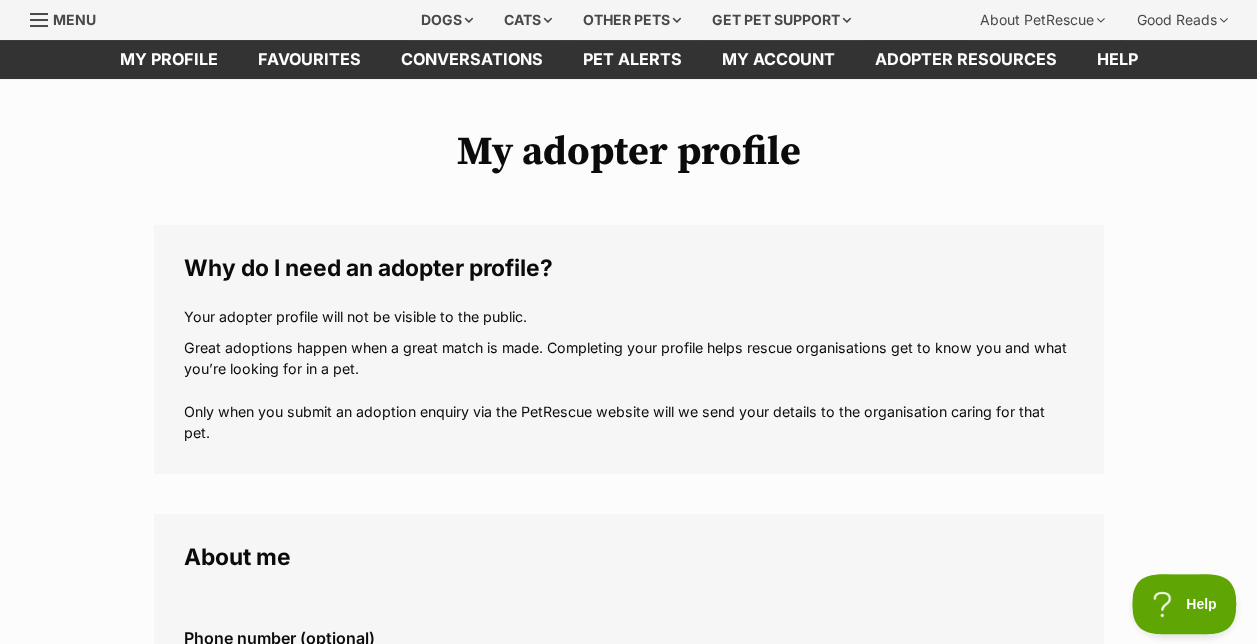 scroll, scrollTop: 0, scrollLeft: 0, axis: both 